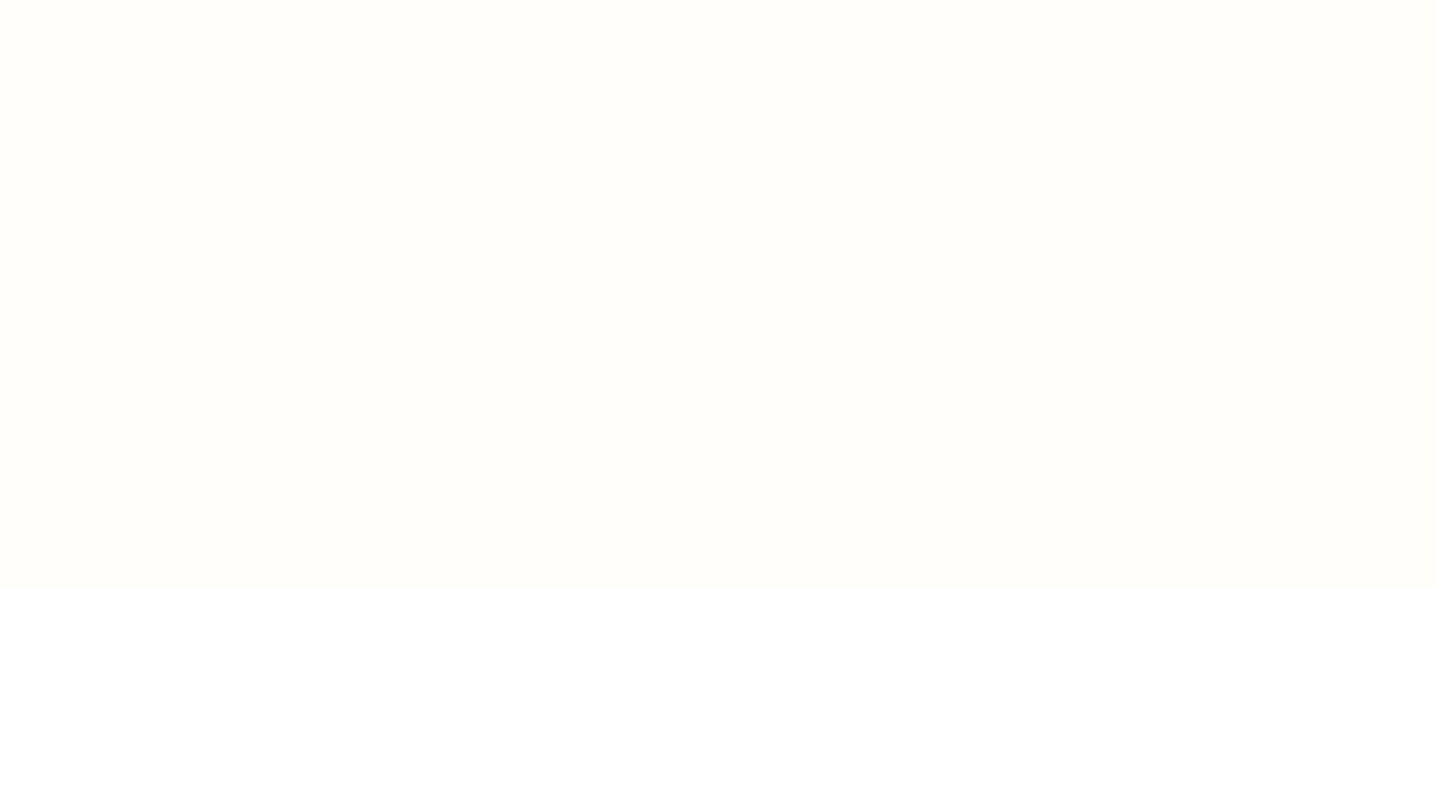 scroll, scrollTop: 0, scrollLeft: 0, axis: both 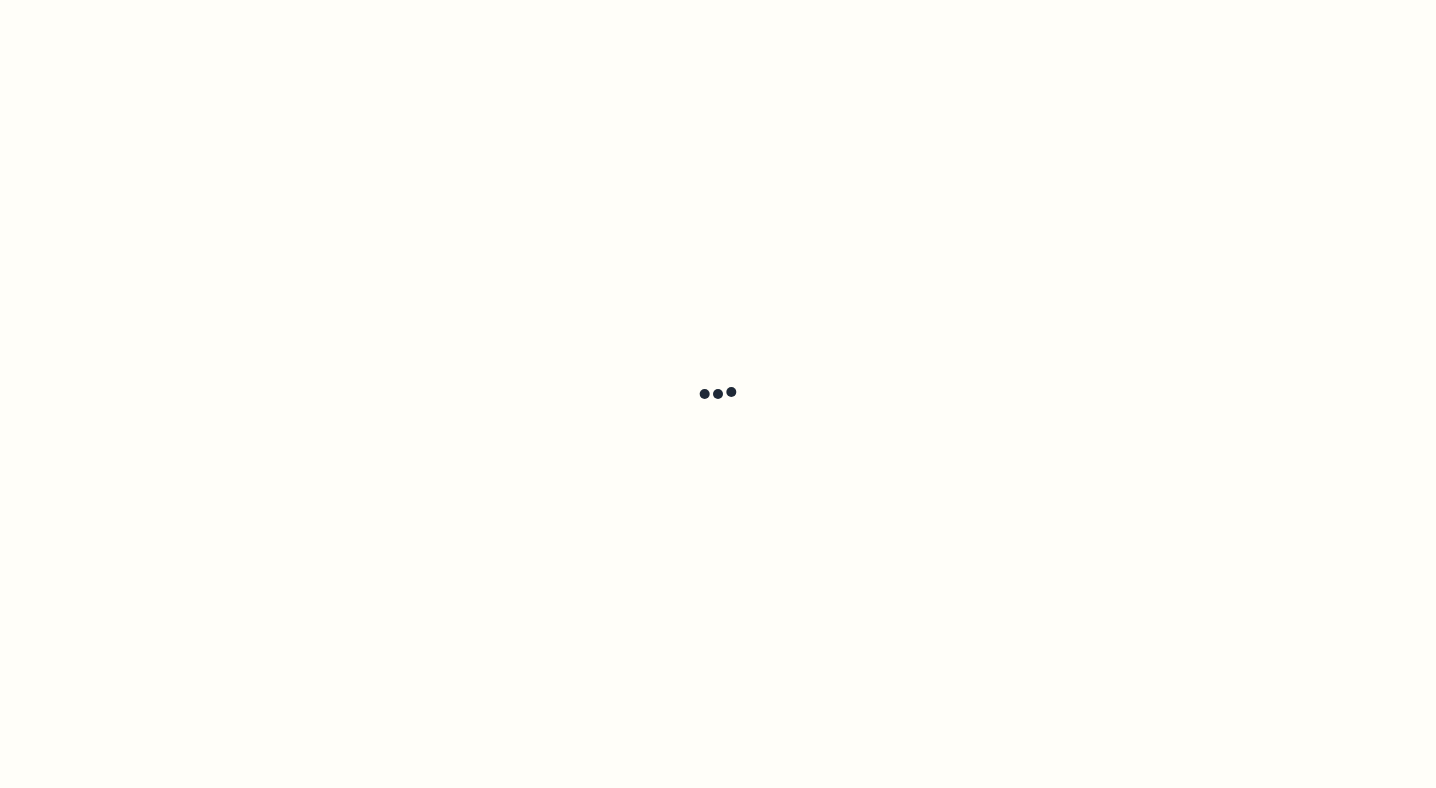 click at bounding box center (718, 394) 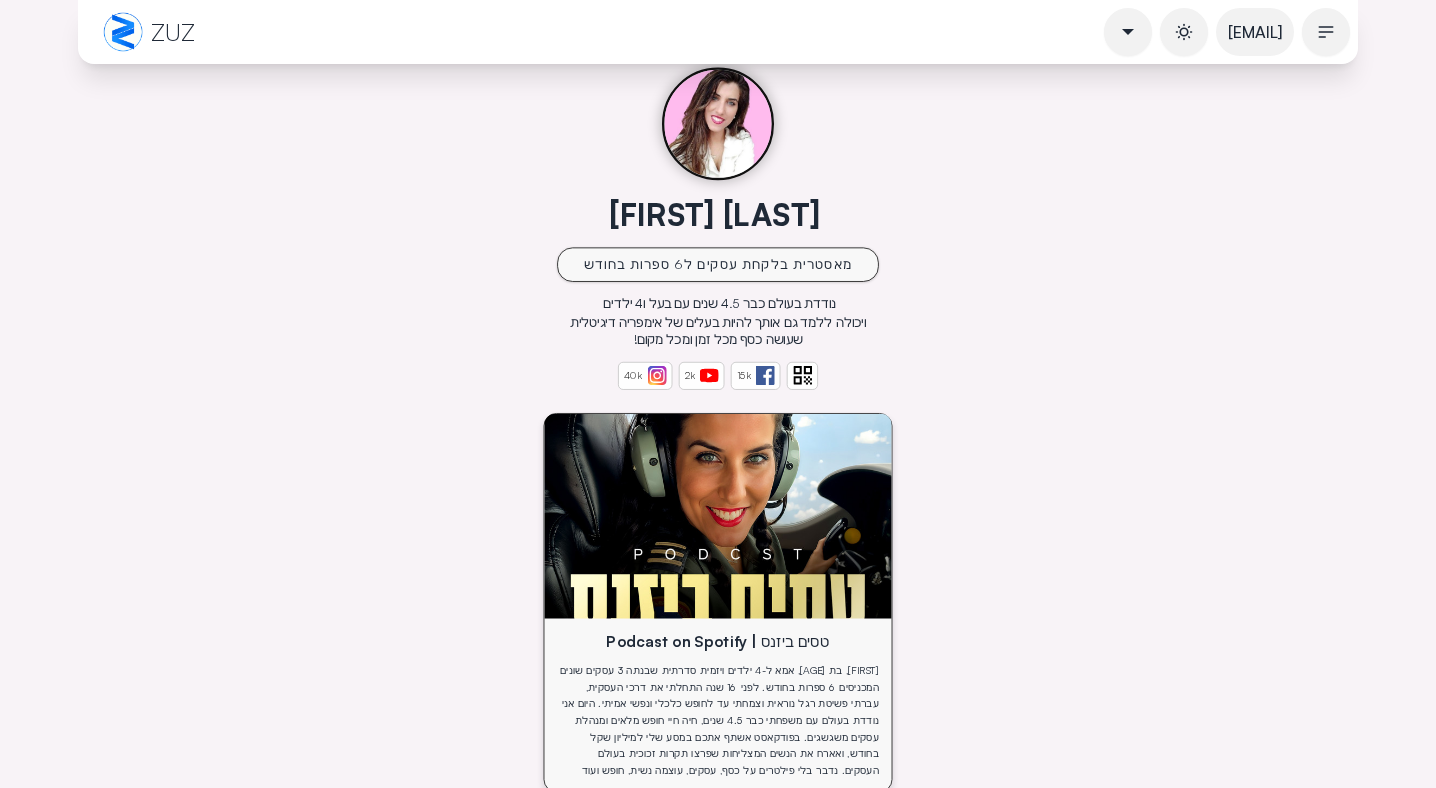 scroll, scrollTop: 0, scrollLeft: 0, axis: both 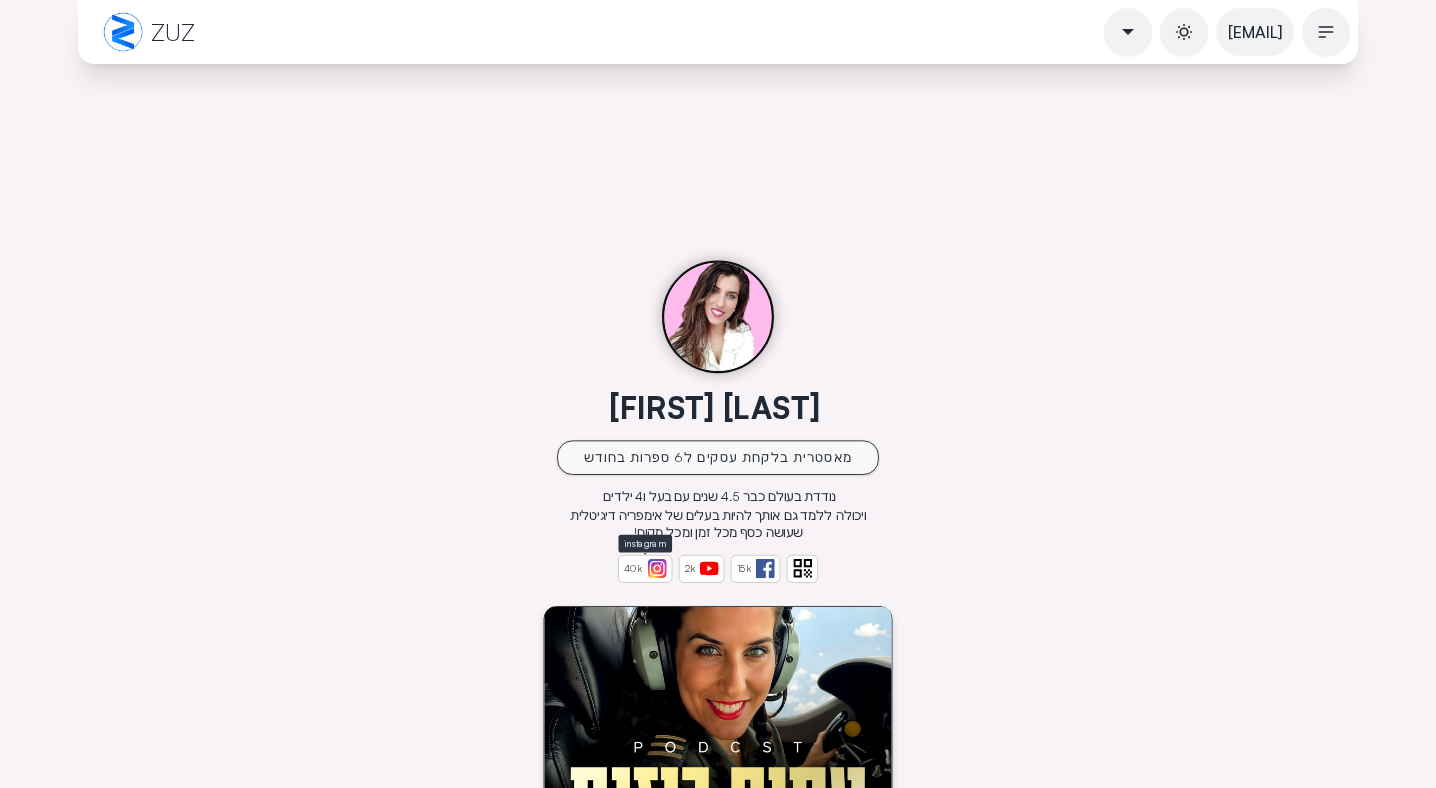 click at bounding box center [656, 568] 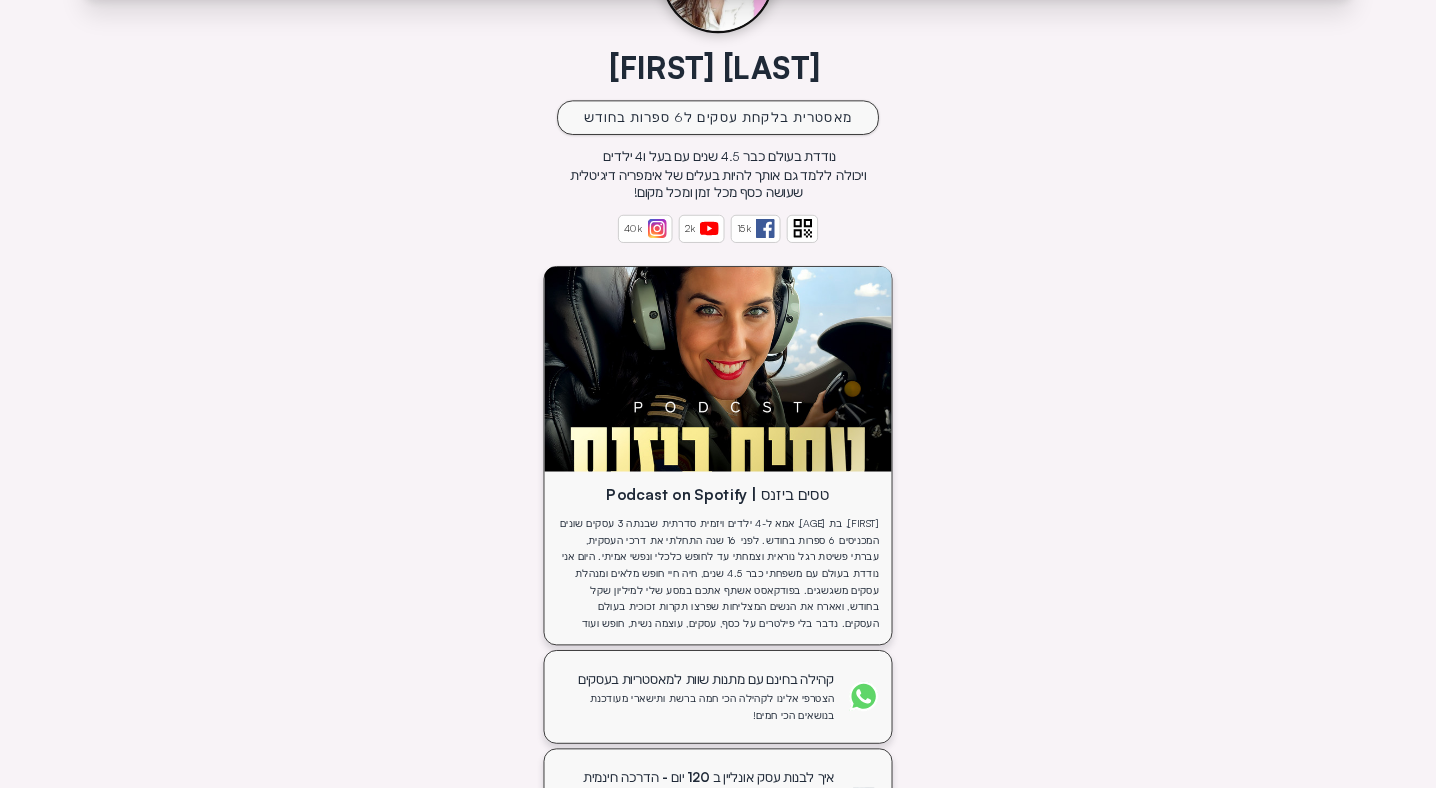 scroll, scrollTop: 473, scrollLeft: 0, axis: vertical 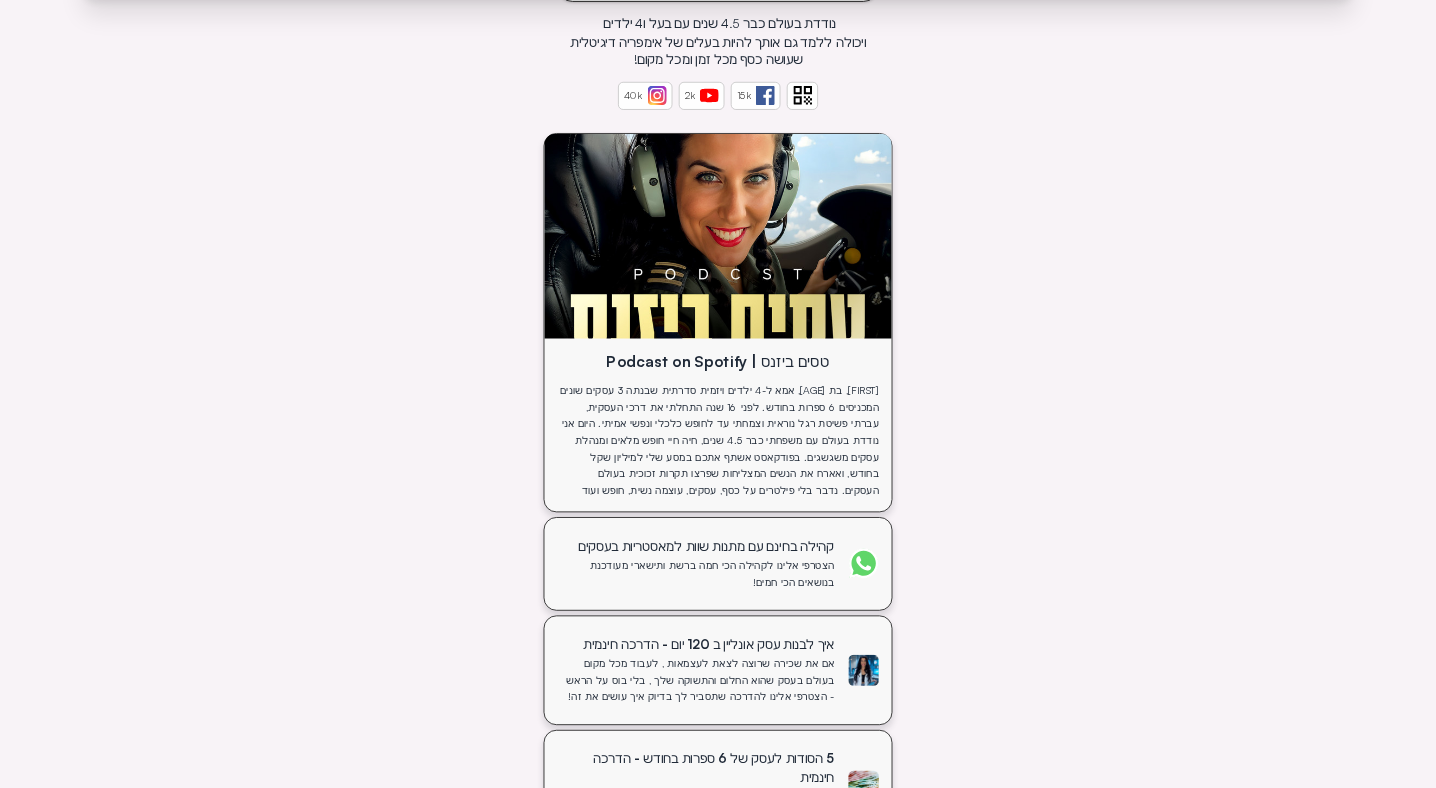 click at bounding box center (718, 236) 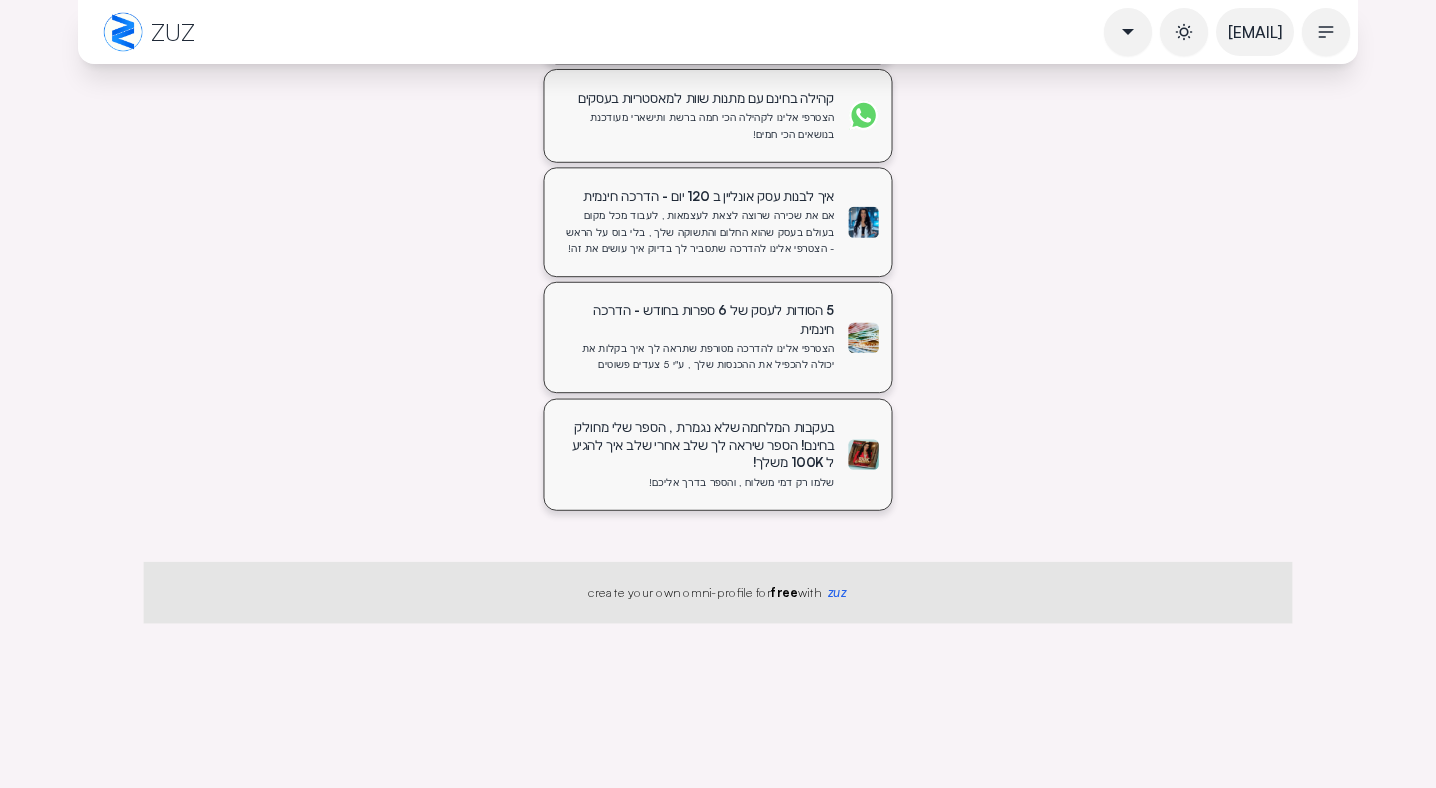 scroll, scrollTop: 0, scrollLeft: 0, axis: both 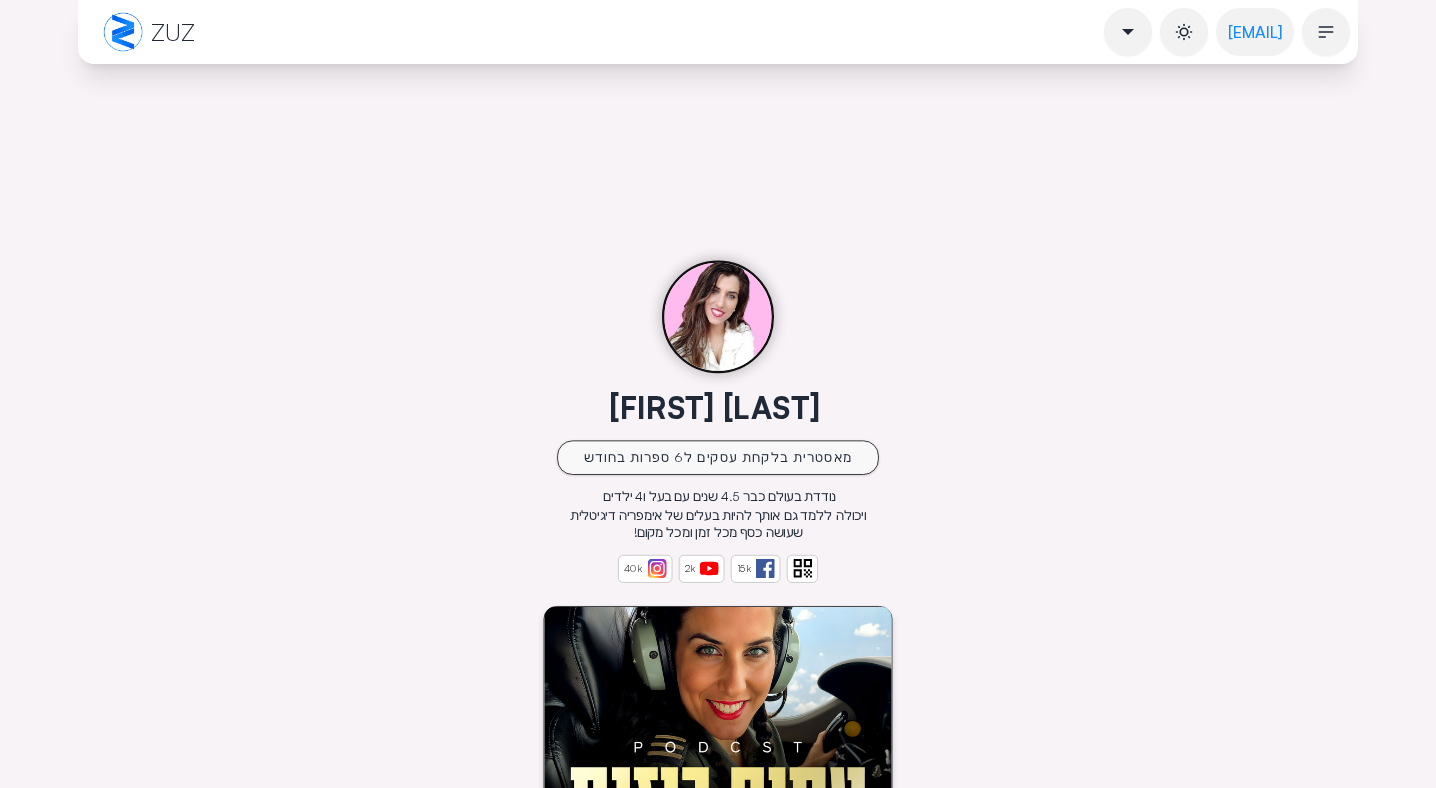 click on "[EMAIL]" at bounding box center (1255, 32) 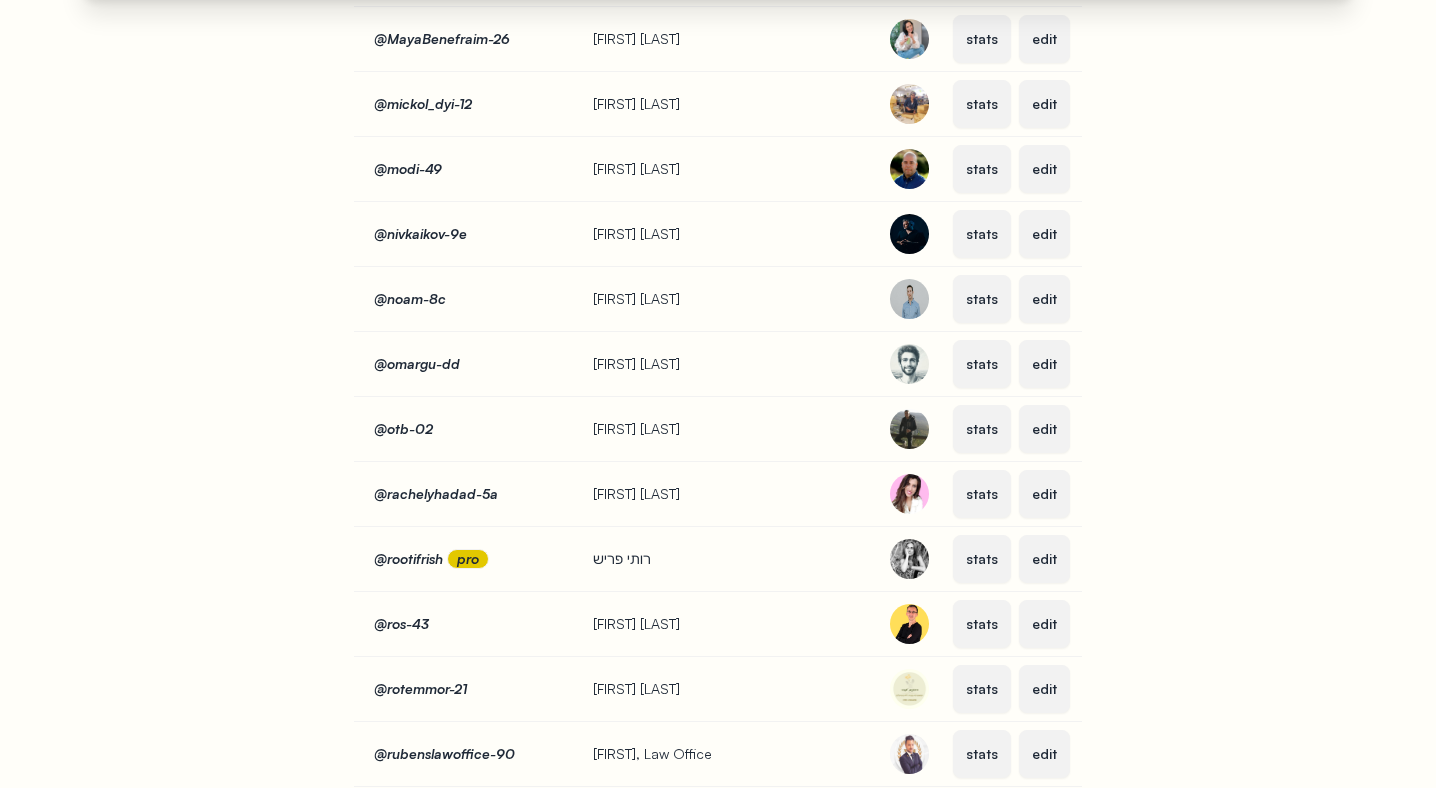 scroll, scrollTop: 2472, scrollLeft: 0, axis: vertical 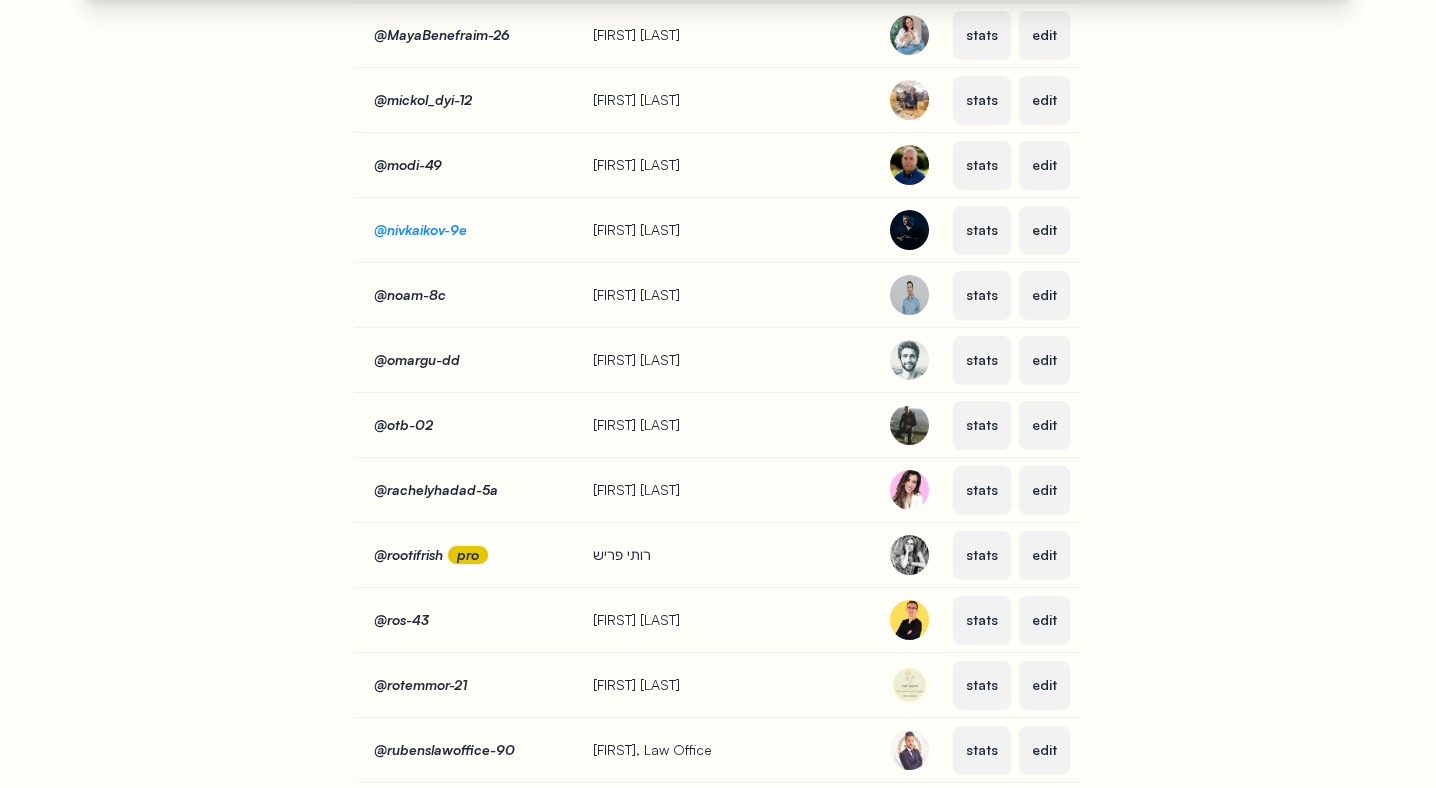 click on "@nivkaikov-9e" at bounding box center [420, 229] 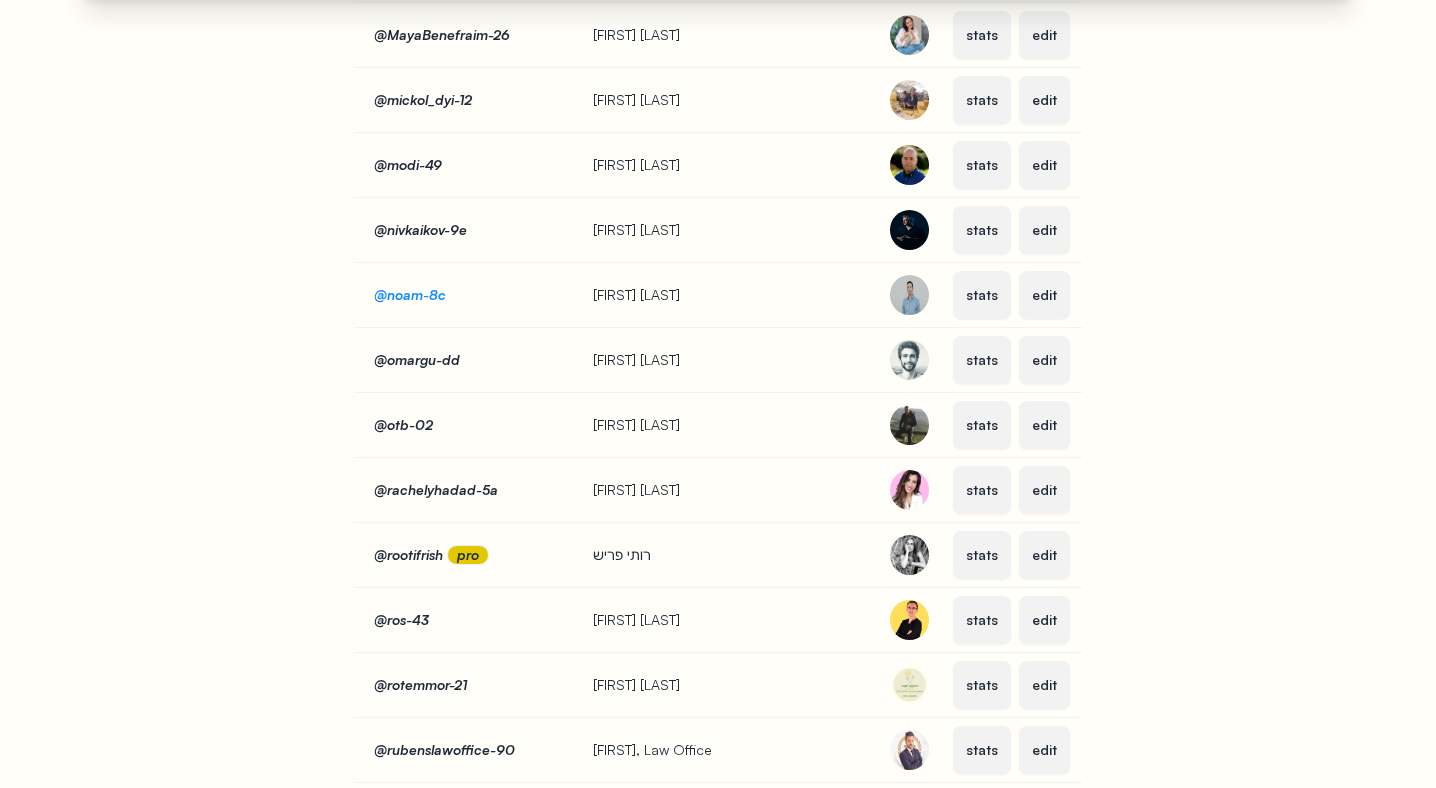 click on "@noam-8c" at bounding box center [410, 294] 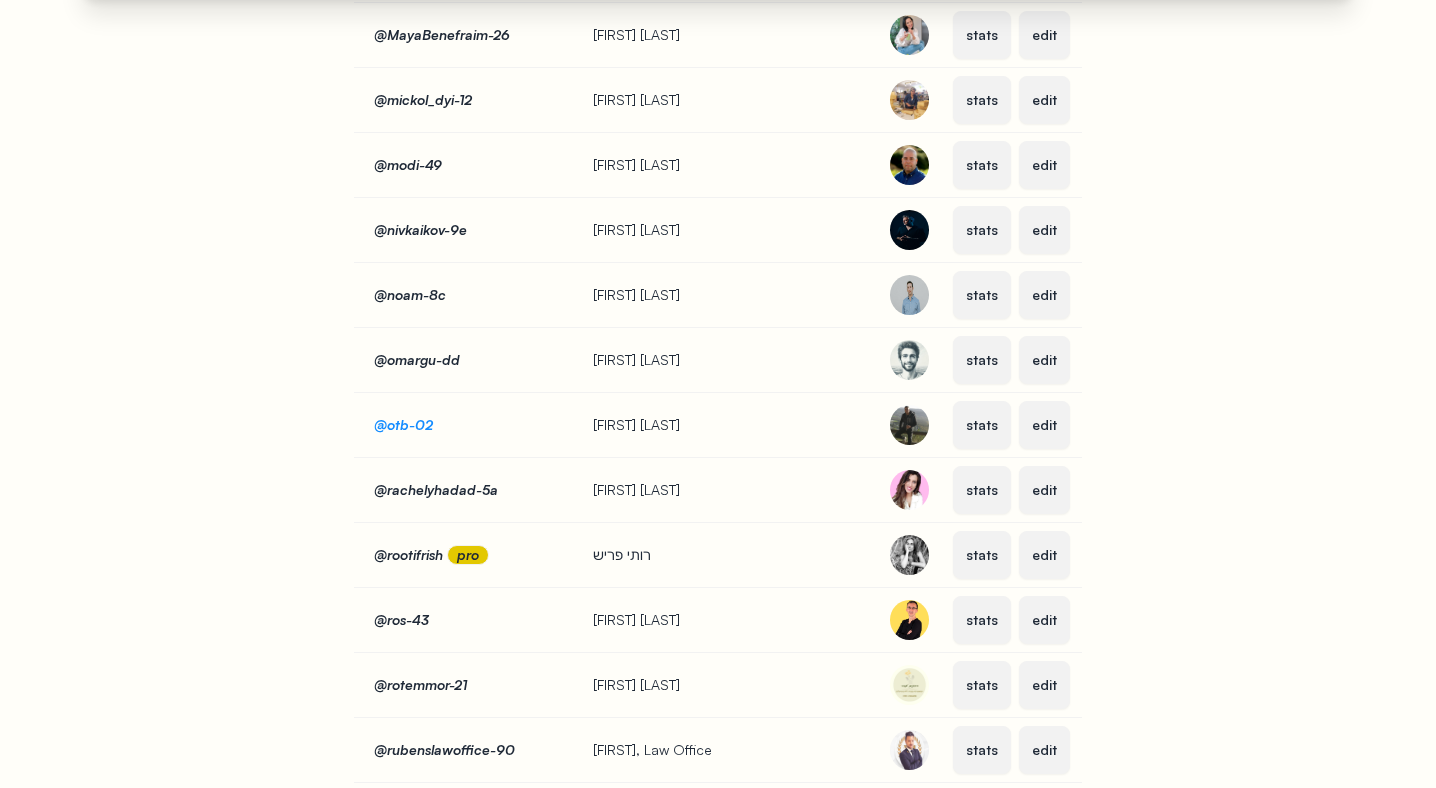 click on "@otb-02" at bounding box center (403, 424) 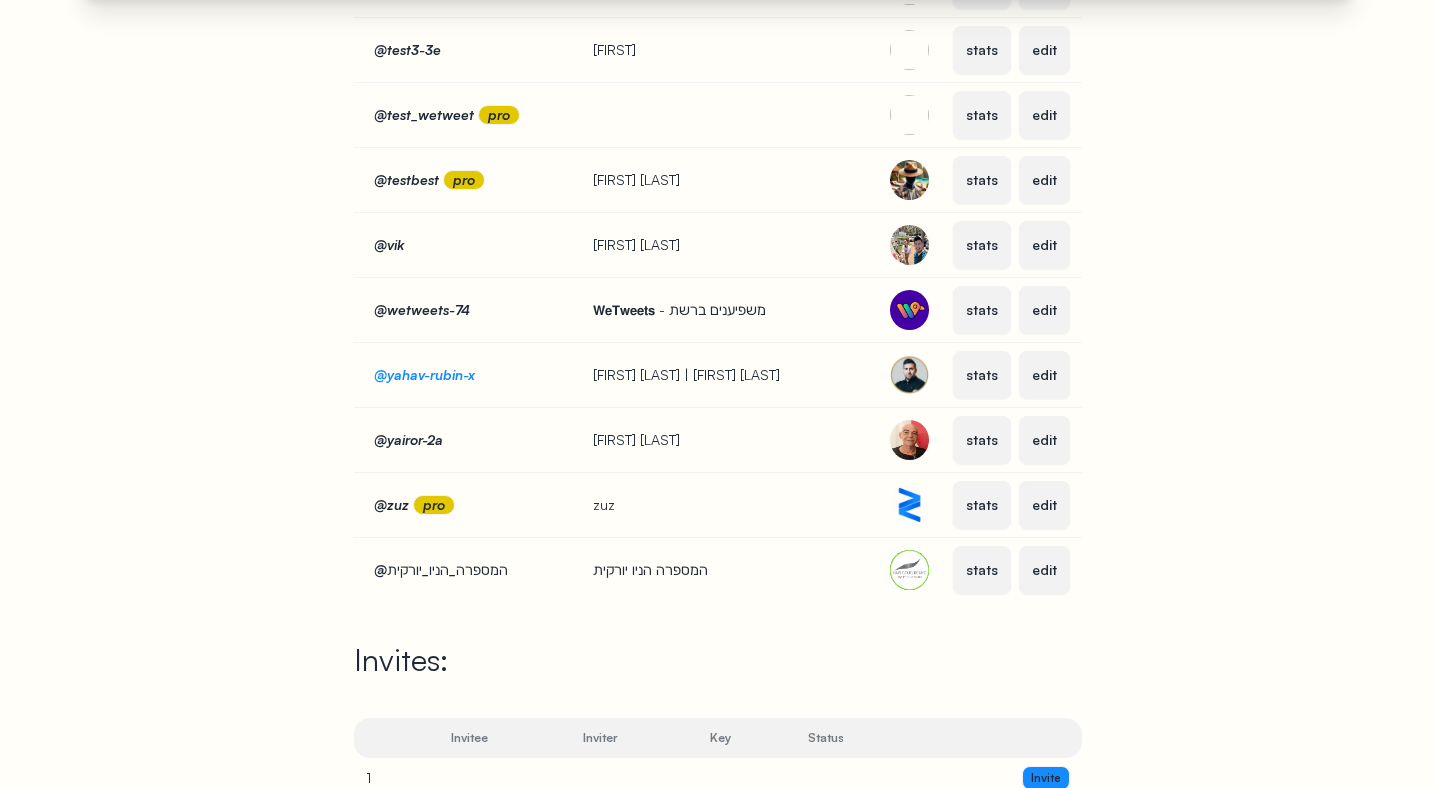 scroll, scrollTop: 3693, scrollLeft: 0, axis: vertical 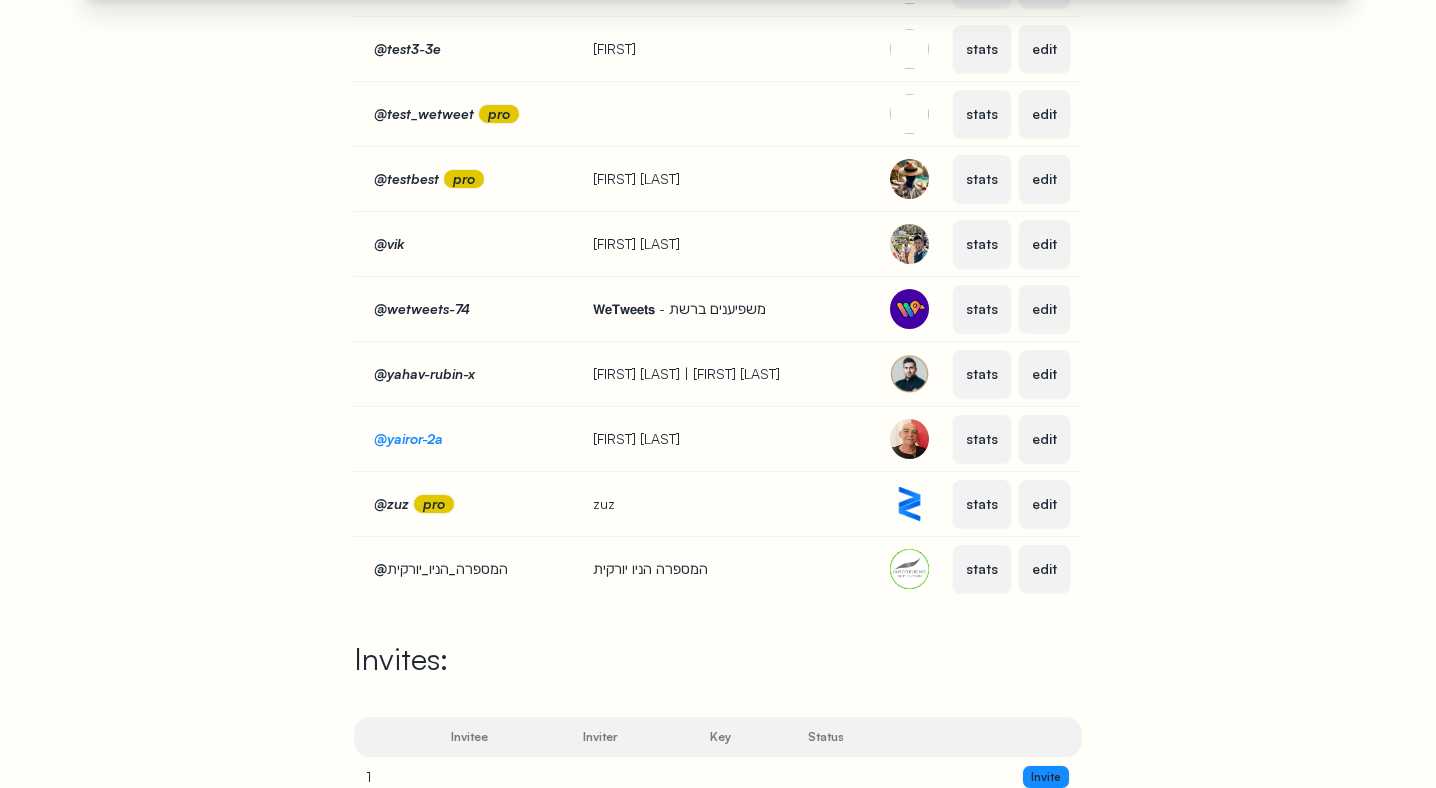 click on "@yairor-2a" at bounding box center [408, 438] 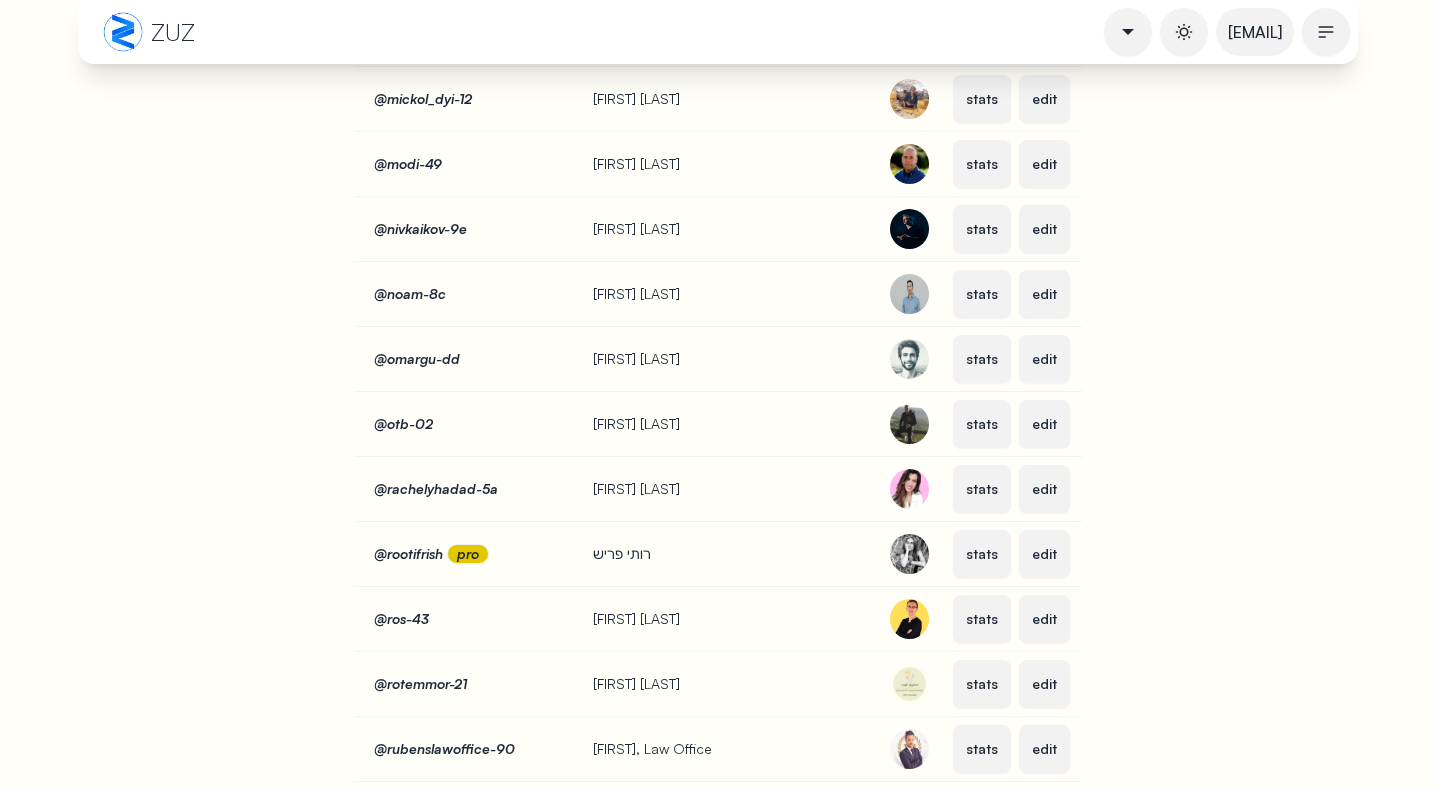 scroll, scrollTop: 2449, scrollLeft: 0, axis: vertical 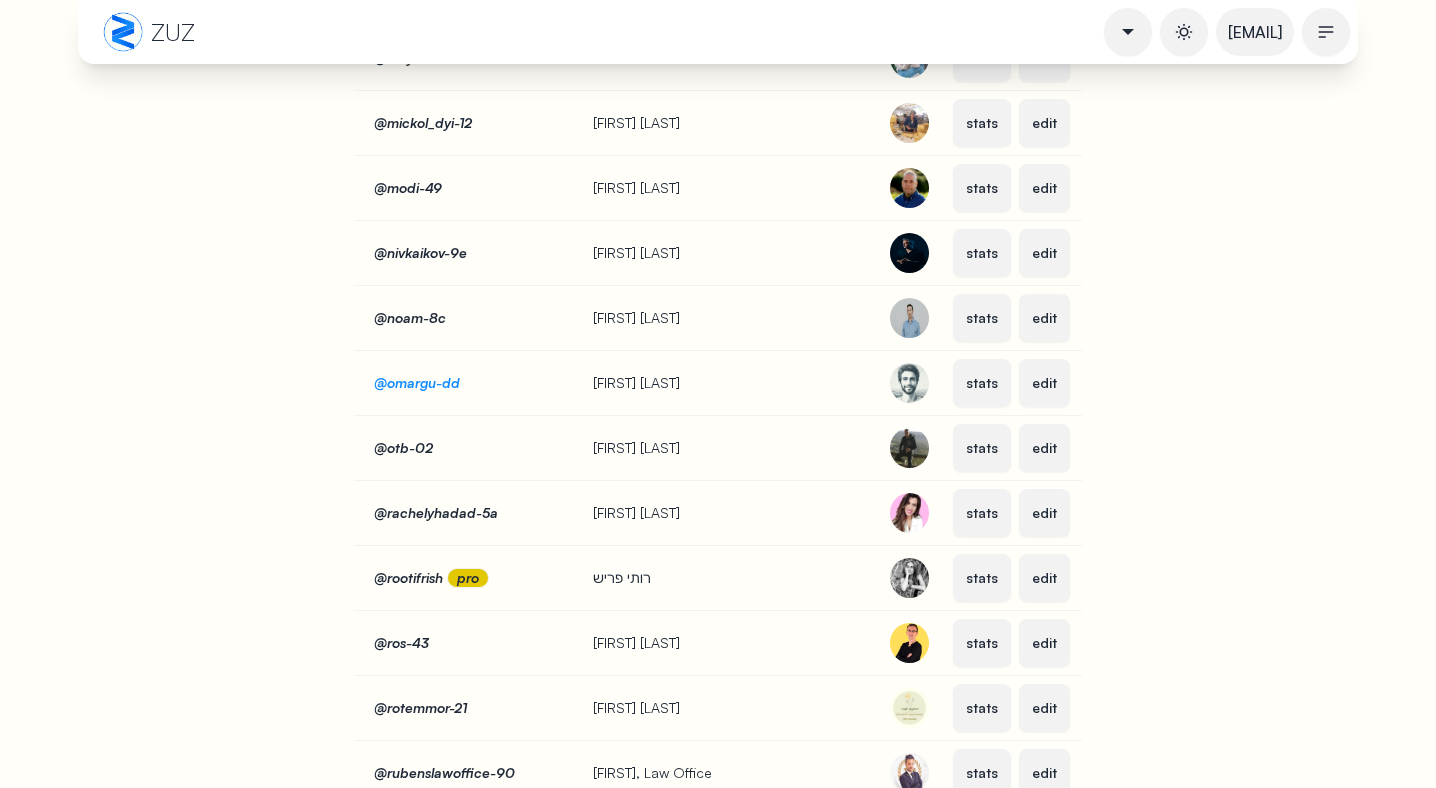 click on "@omargu-dd" at bounding box center [417, 382] 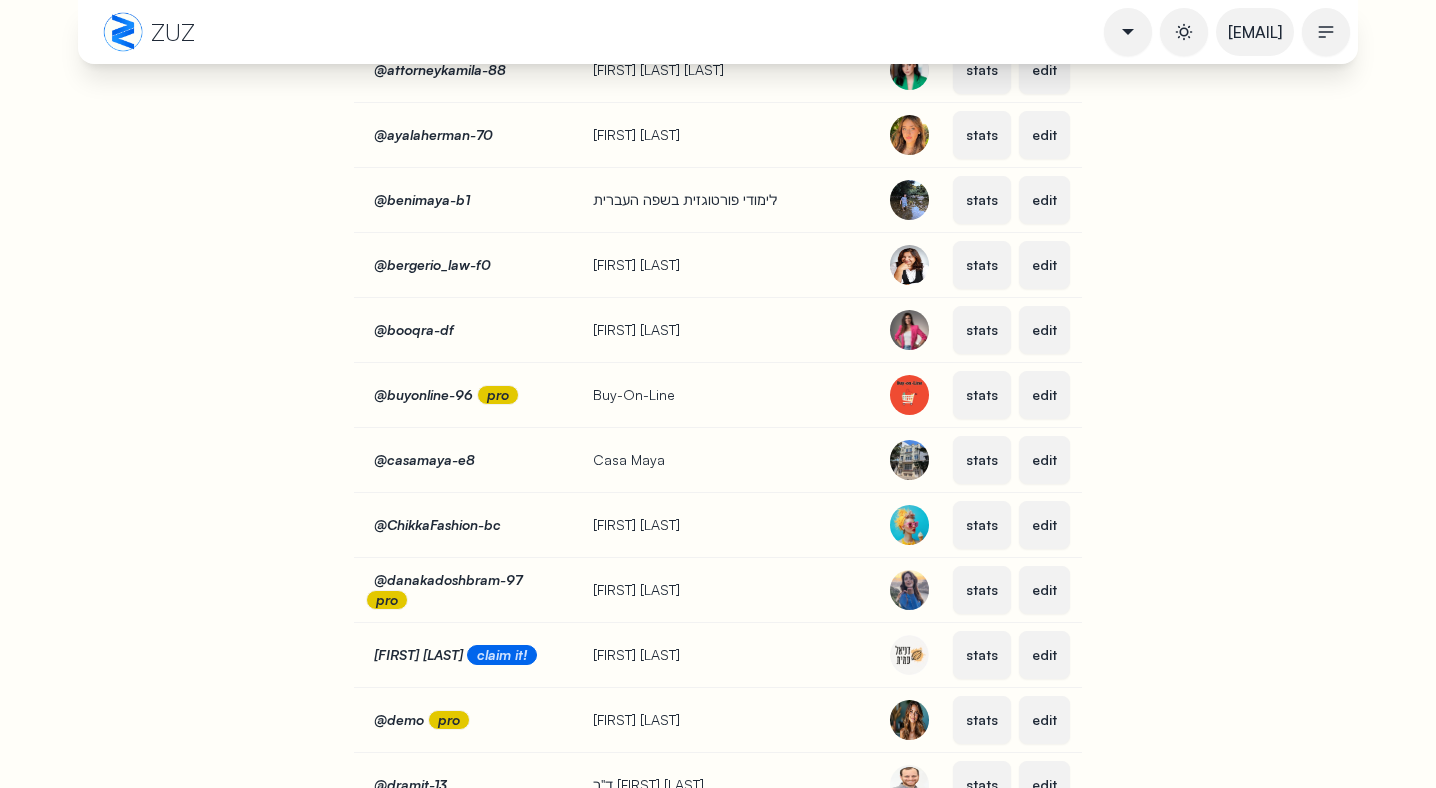scroll, scrollTop: 0, scrollLeft: 0, axis: both 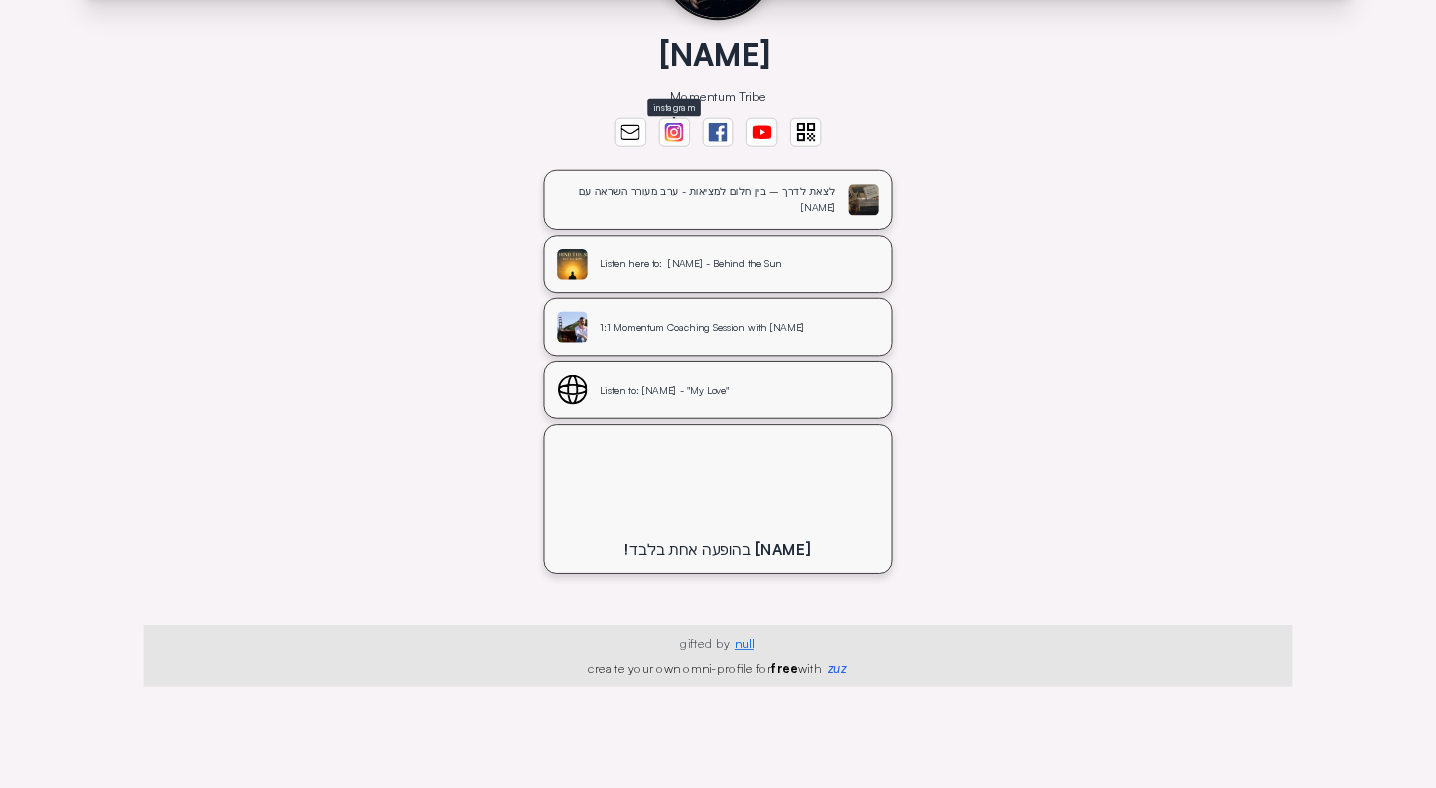 click 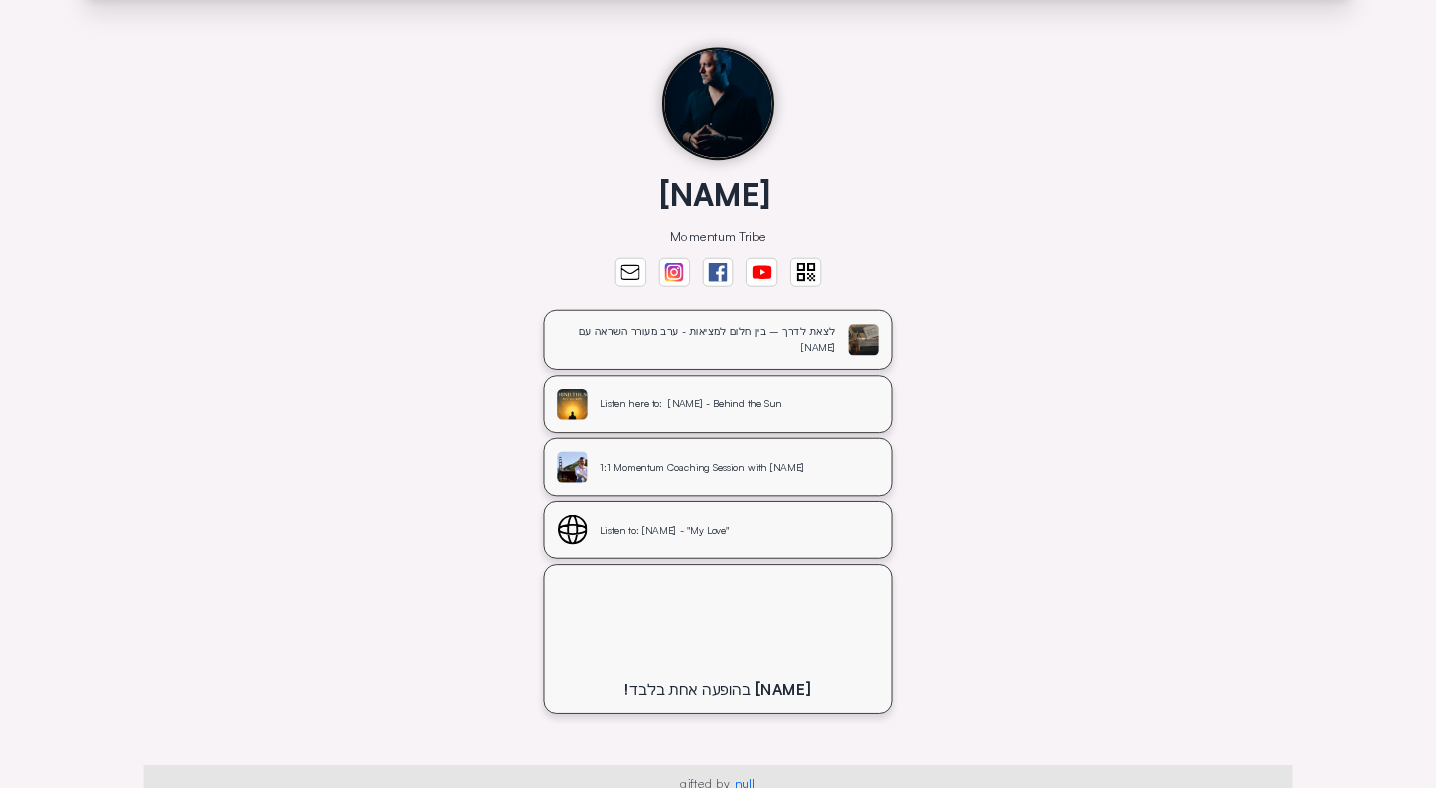 scroll, scrollTop: 0, scrollLeft: 0, axis: both 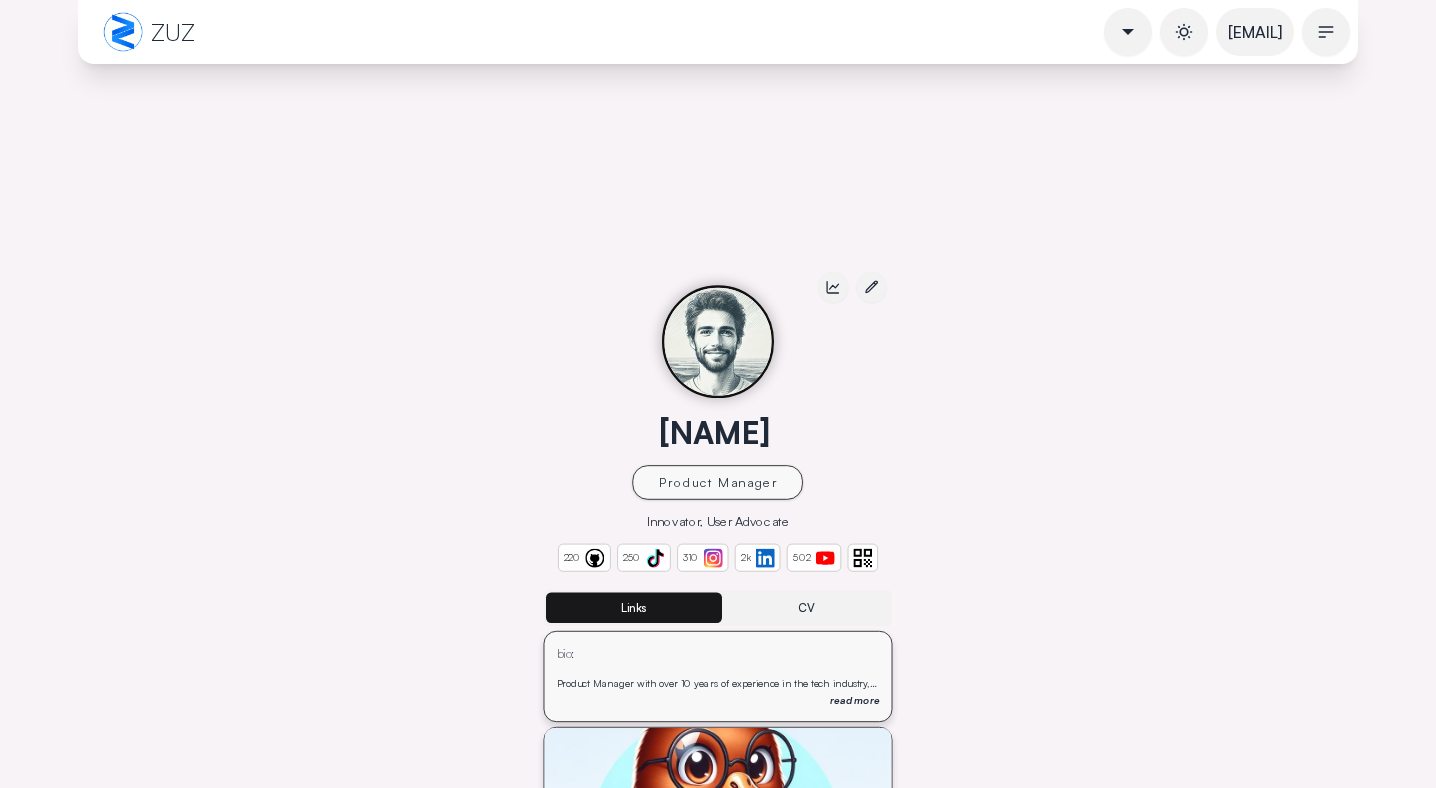 click on "CV" 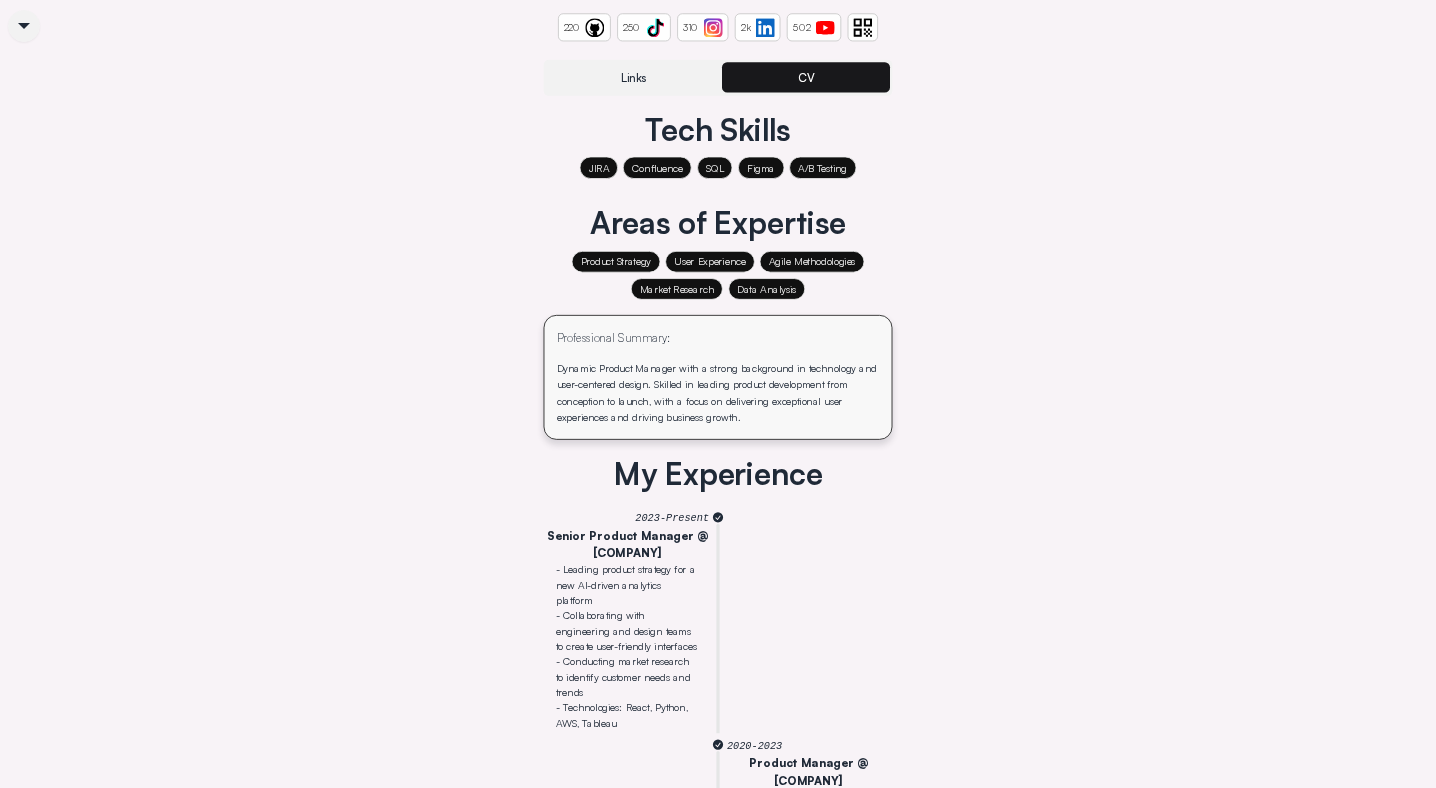 scroll, scrollTop: 0, scrollLeft: 0, axis: both 